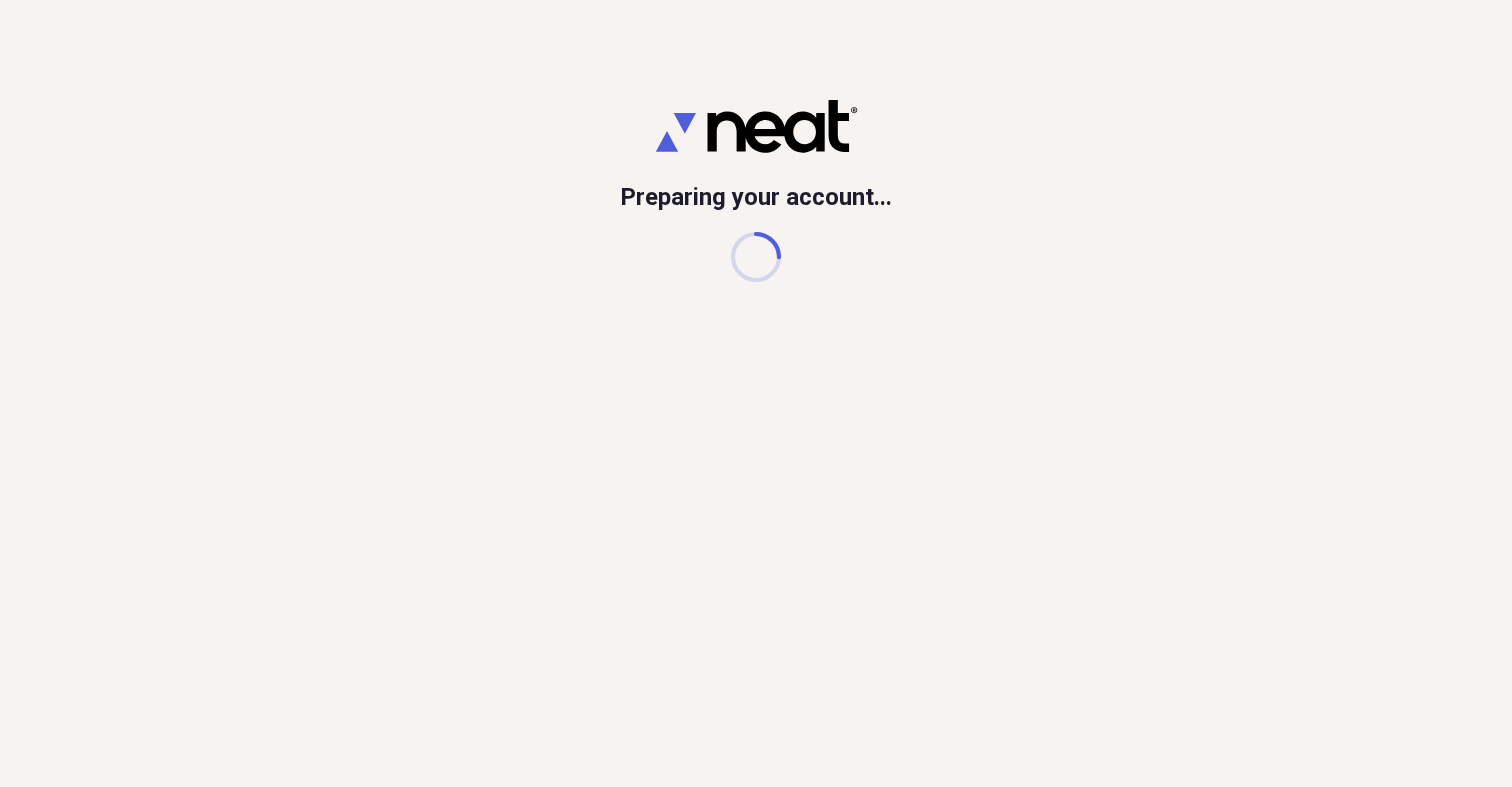 scroll, scrollTop: 0, scrollLeft: 0, axis: both 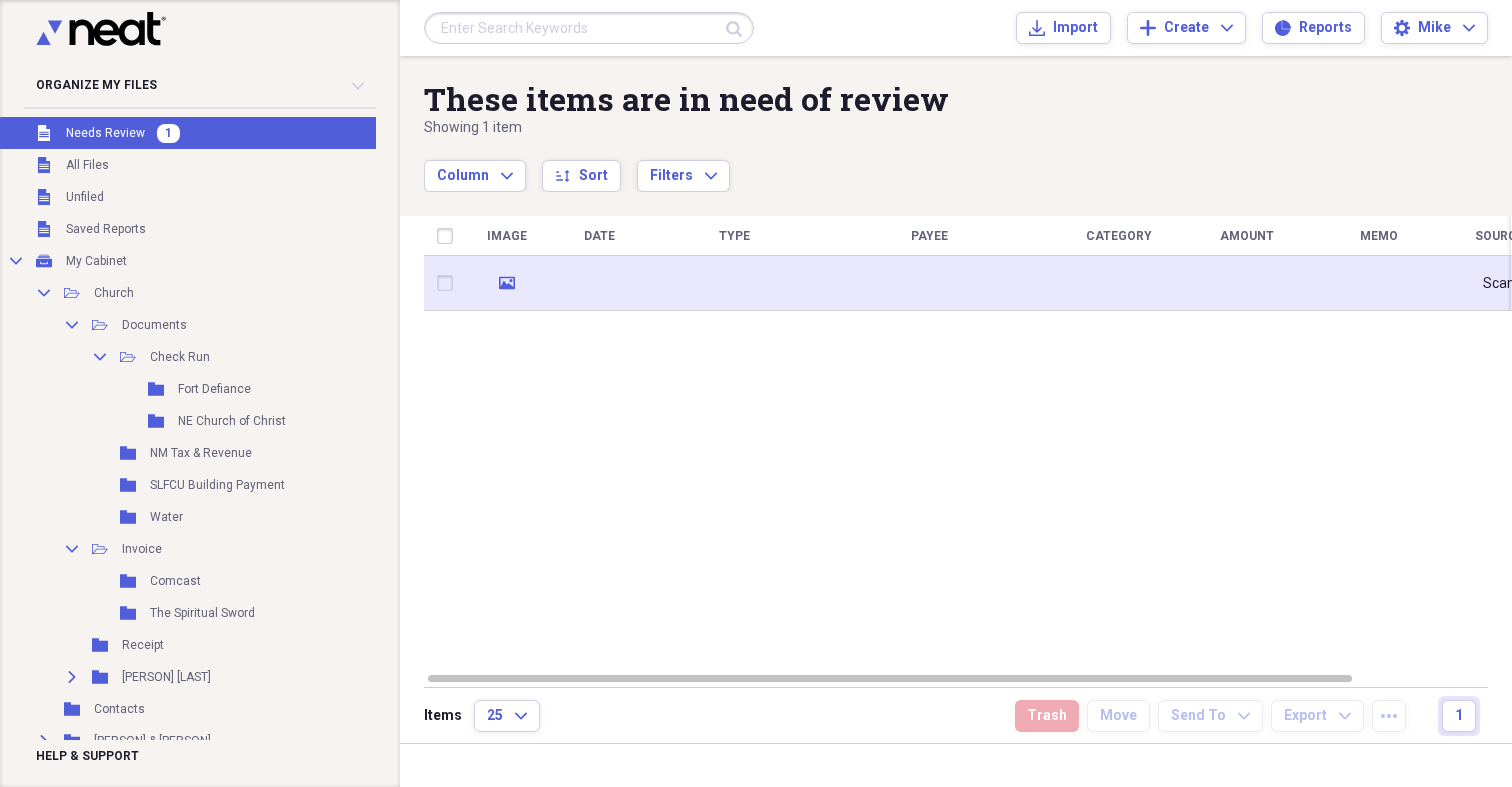 click at bounding box center (599, 283) 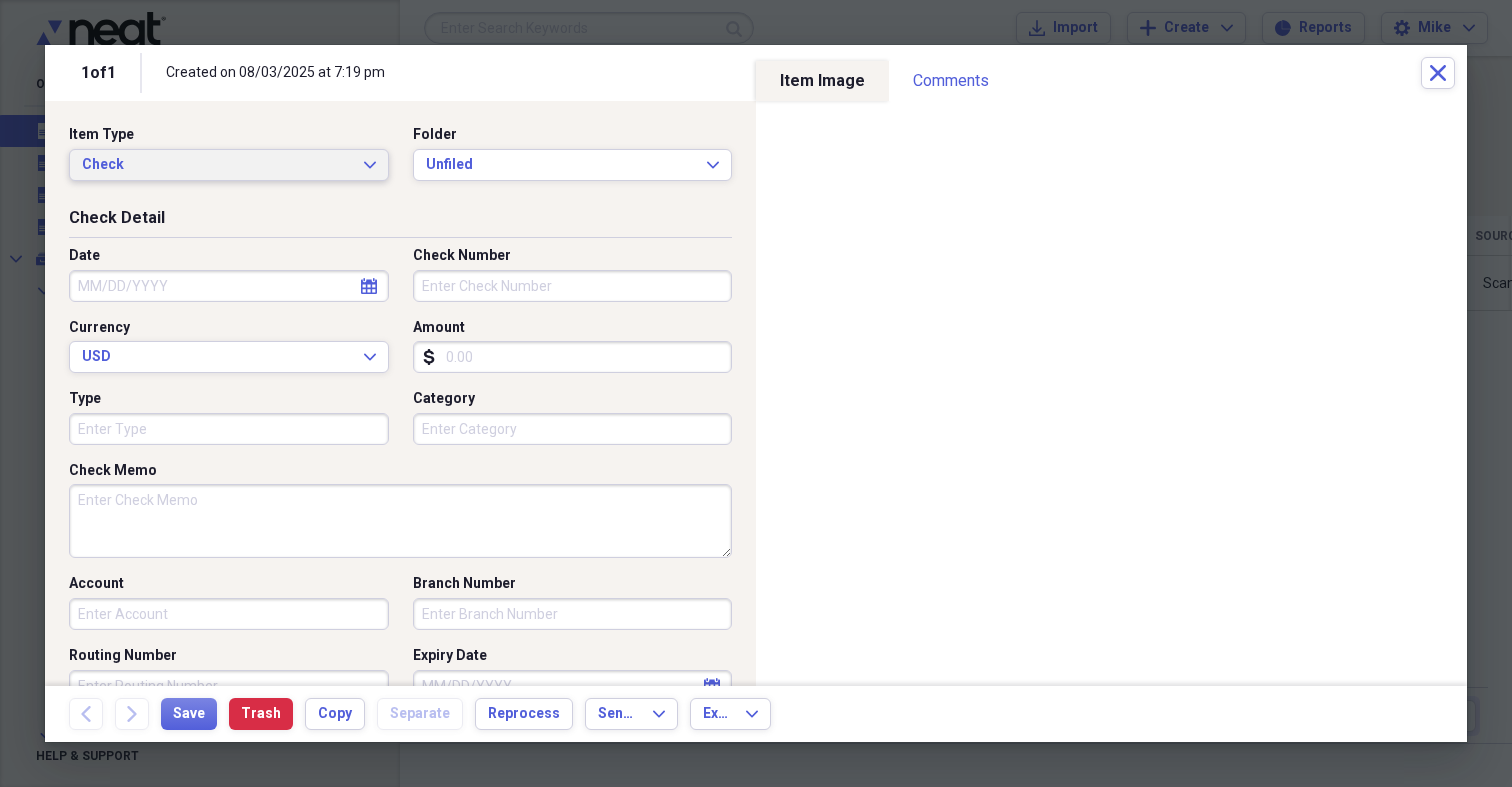 click on "Check" at bounding box center [217, 165] 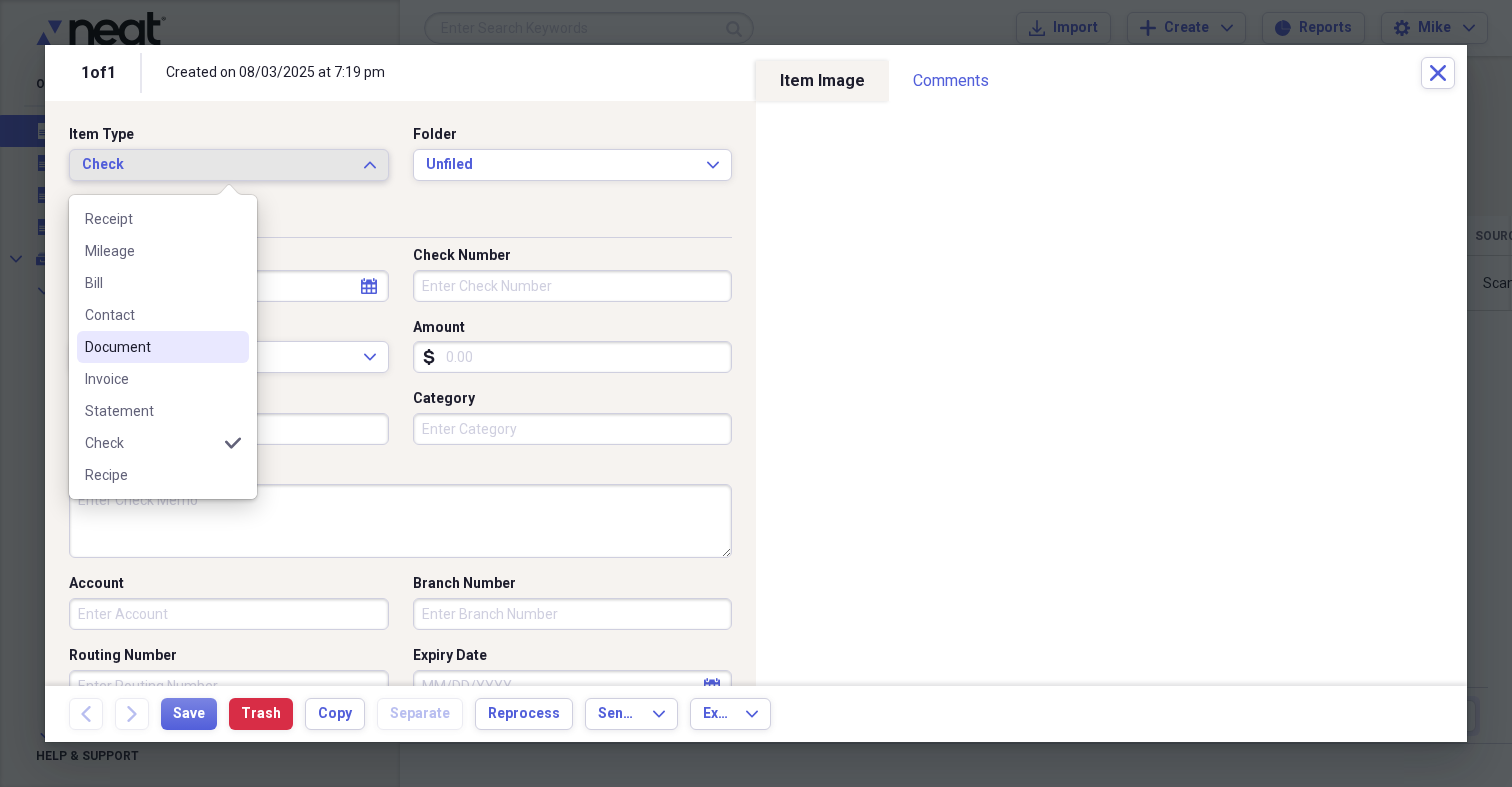 click on "Document" at bounding box center [151, 347] 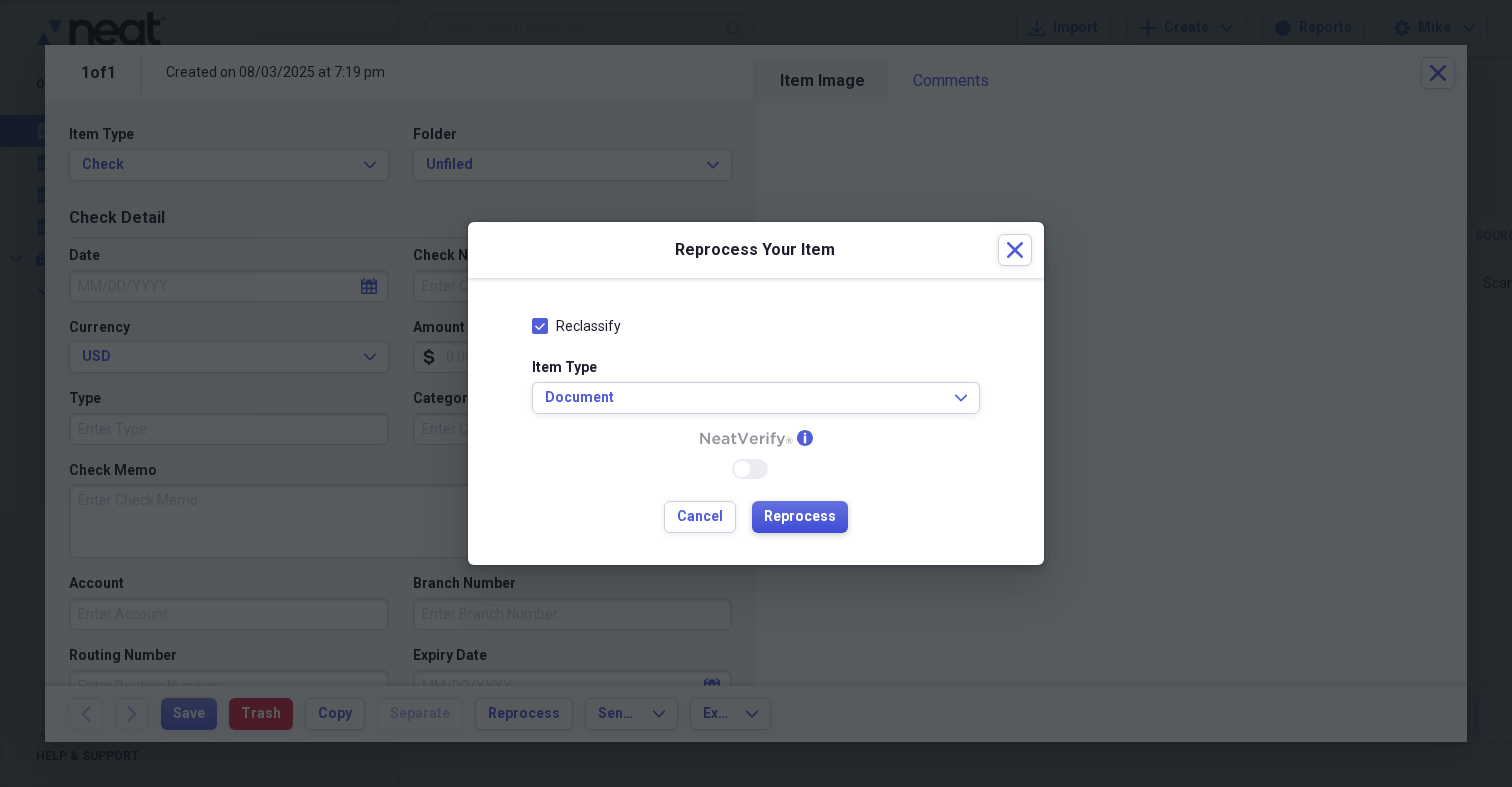 click on "Reprocess" at bounding box center (800, 517) 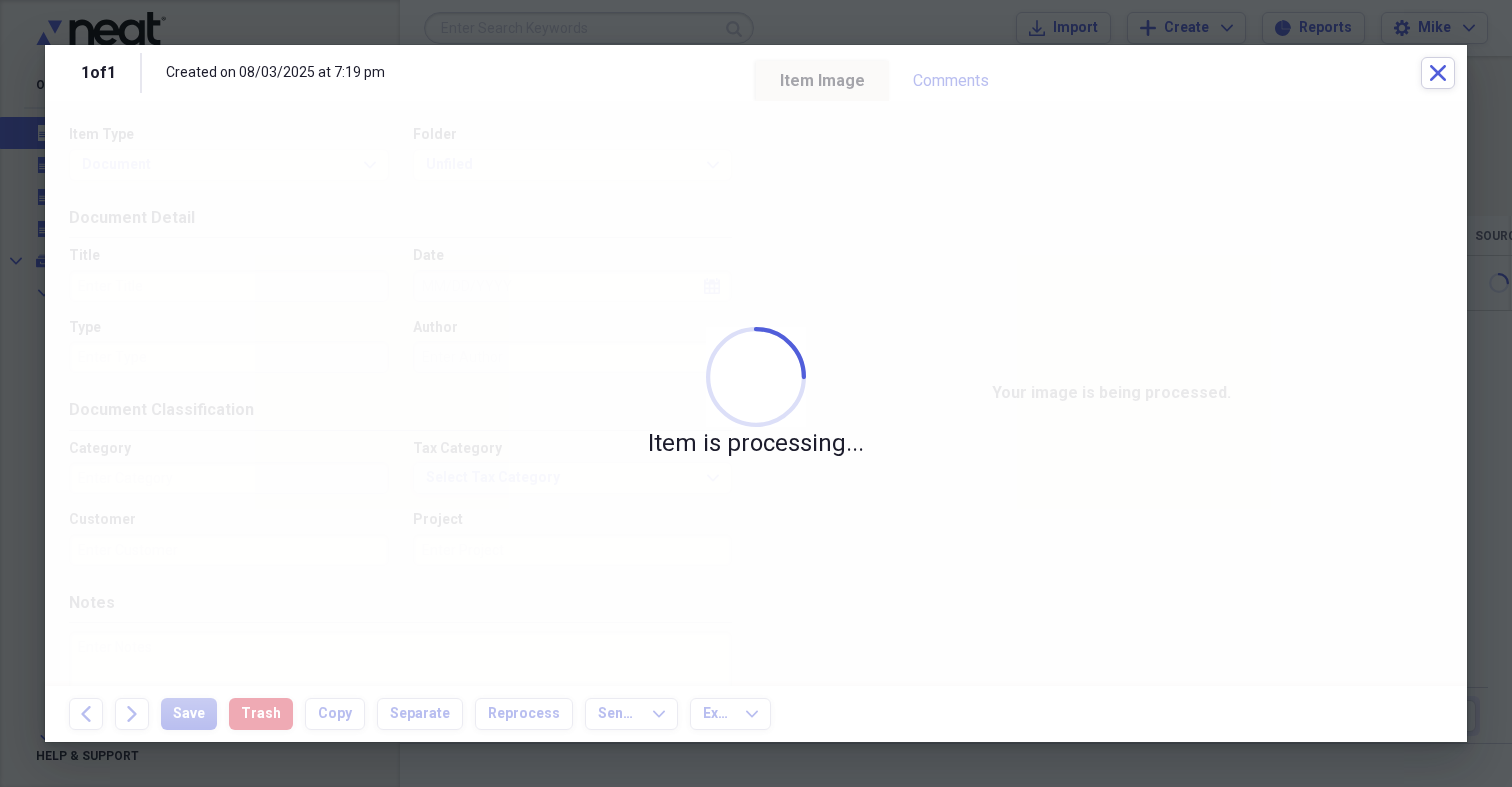 type on "Sports" 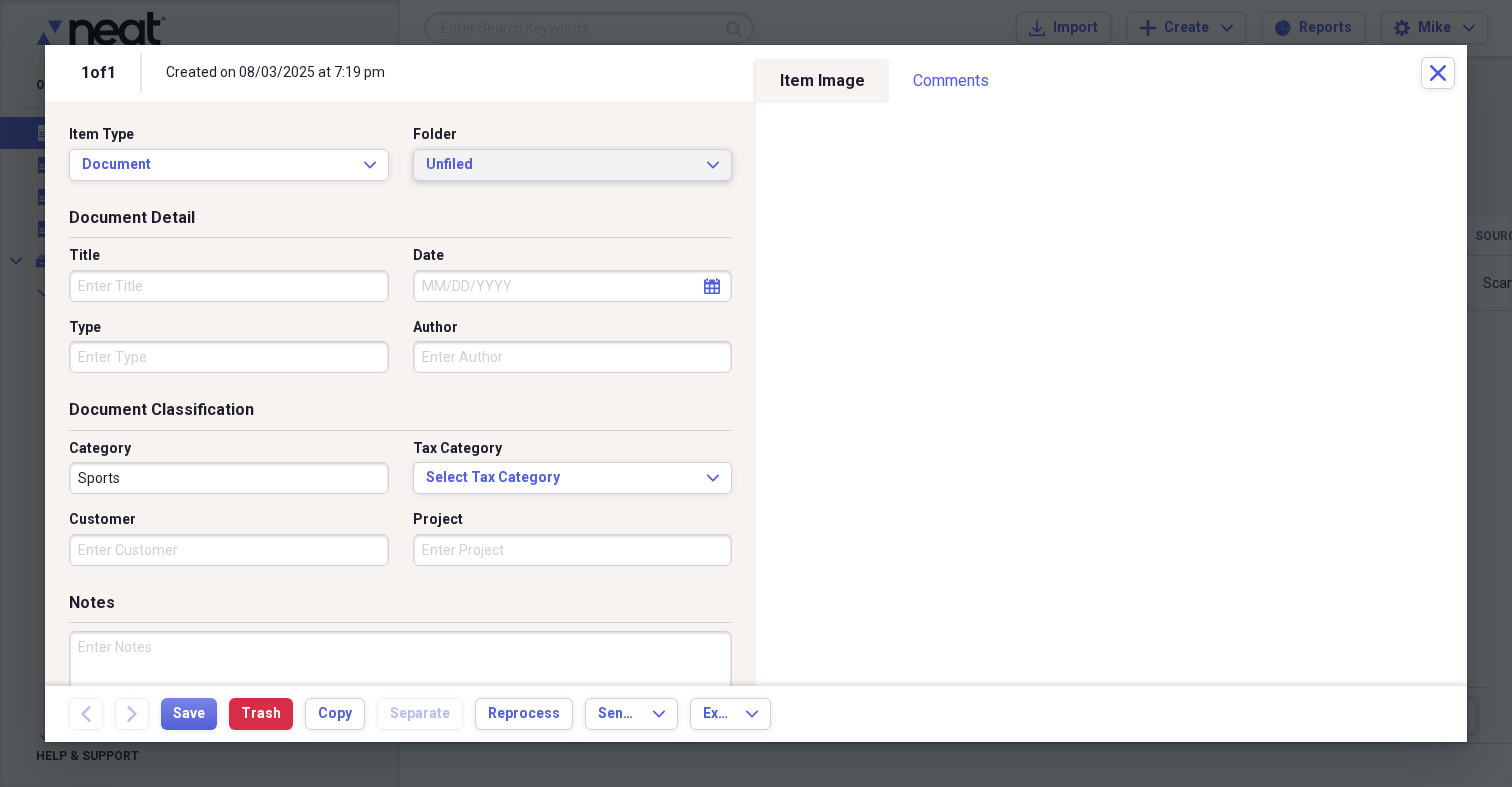 click on "Unfiled" at bounding box center (561, 165) 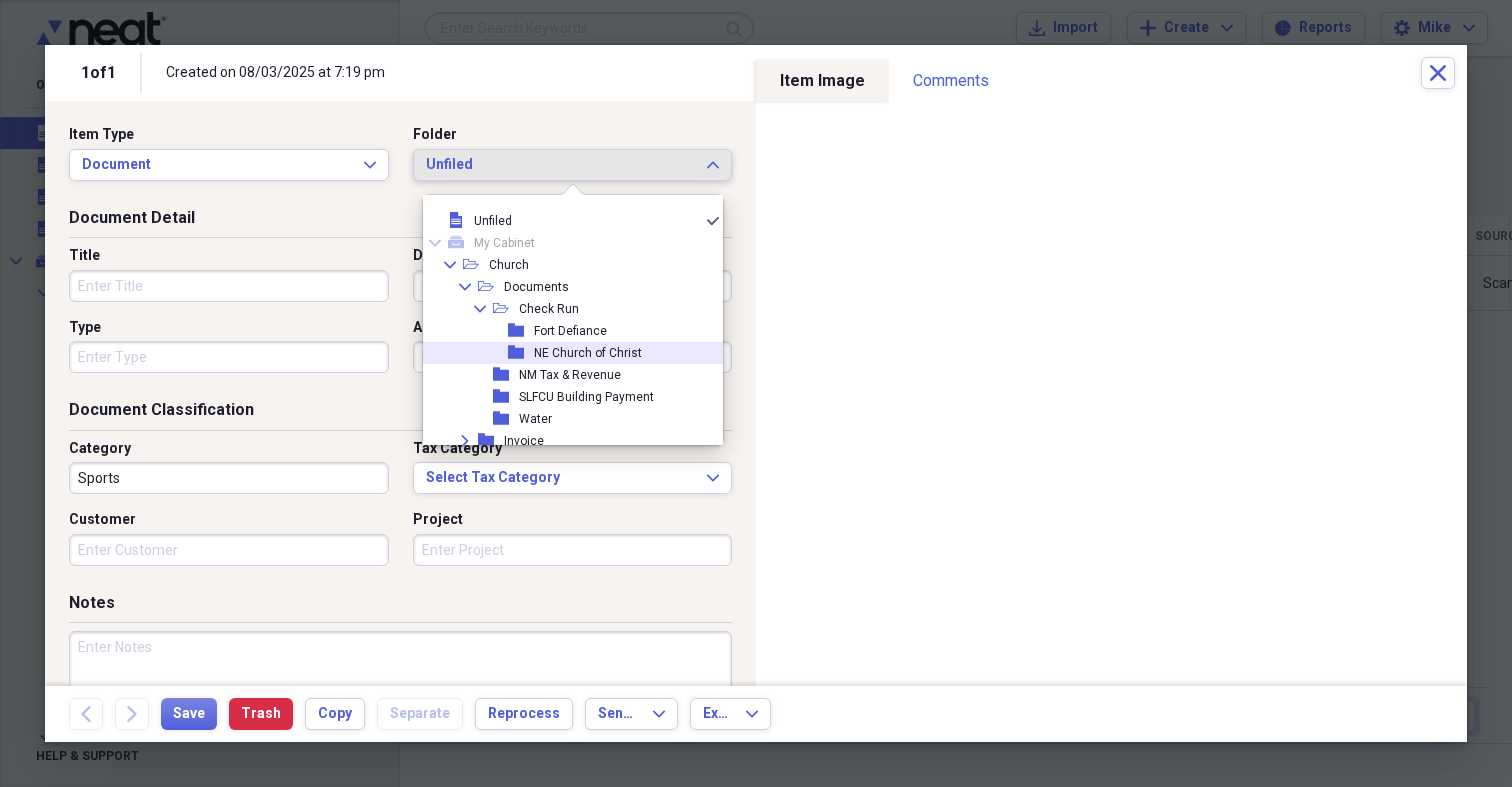 click on "NE Church of Christ" at bounding box center [588, 353] 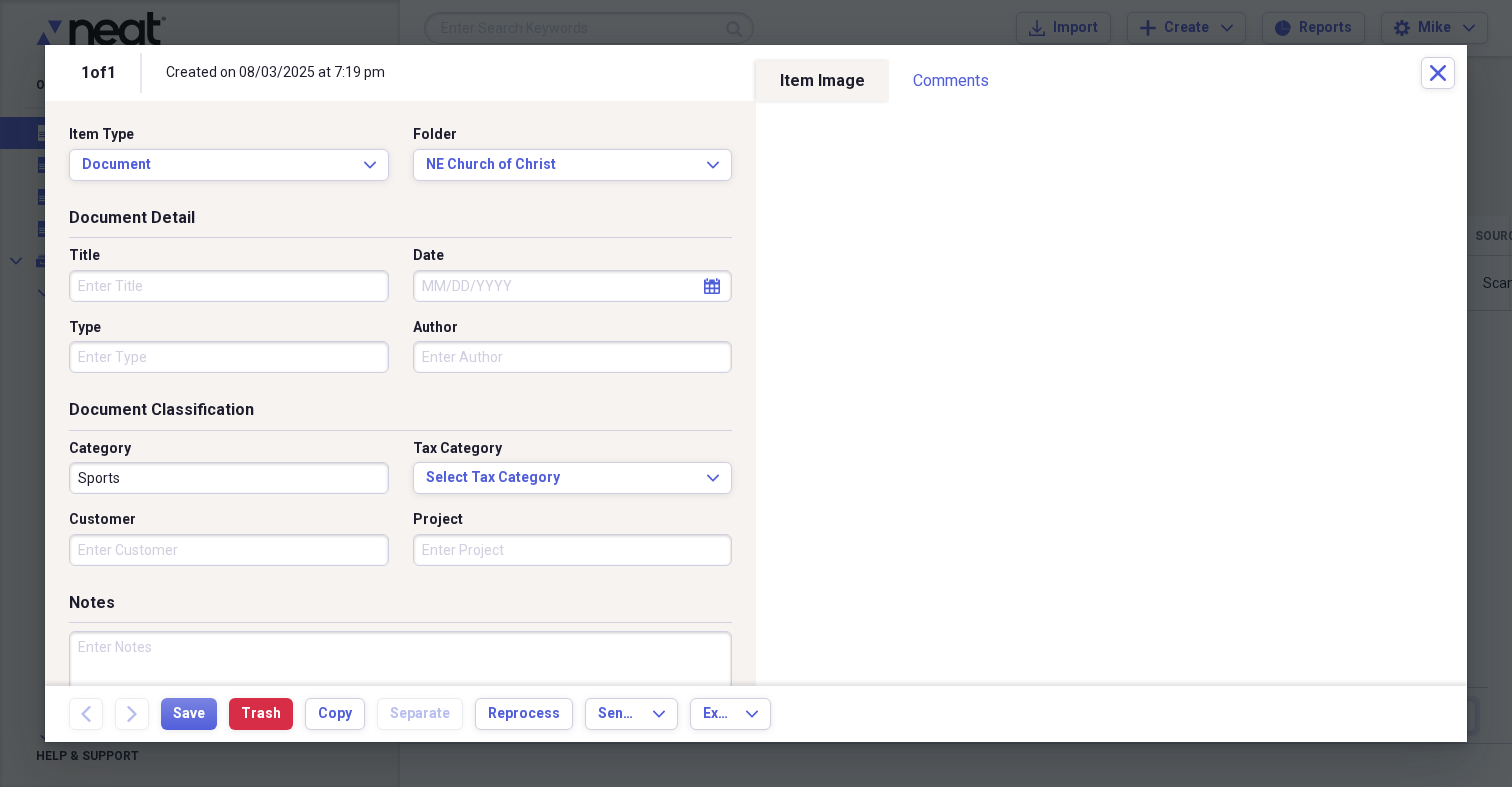 click on "Title" at bounding box center (229, 286) 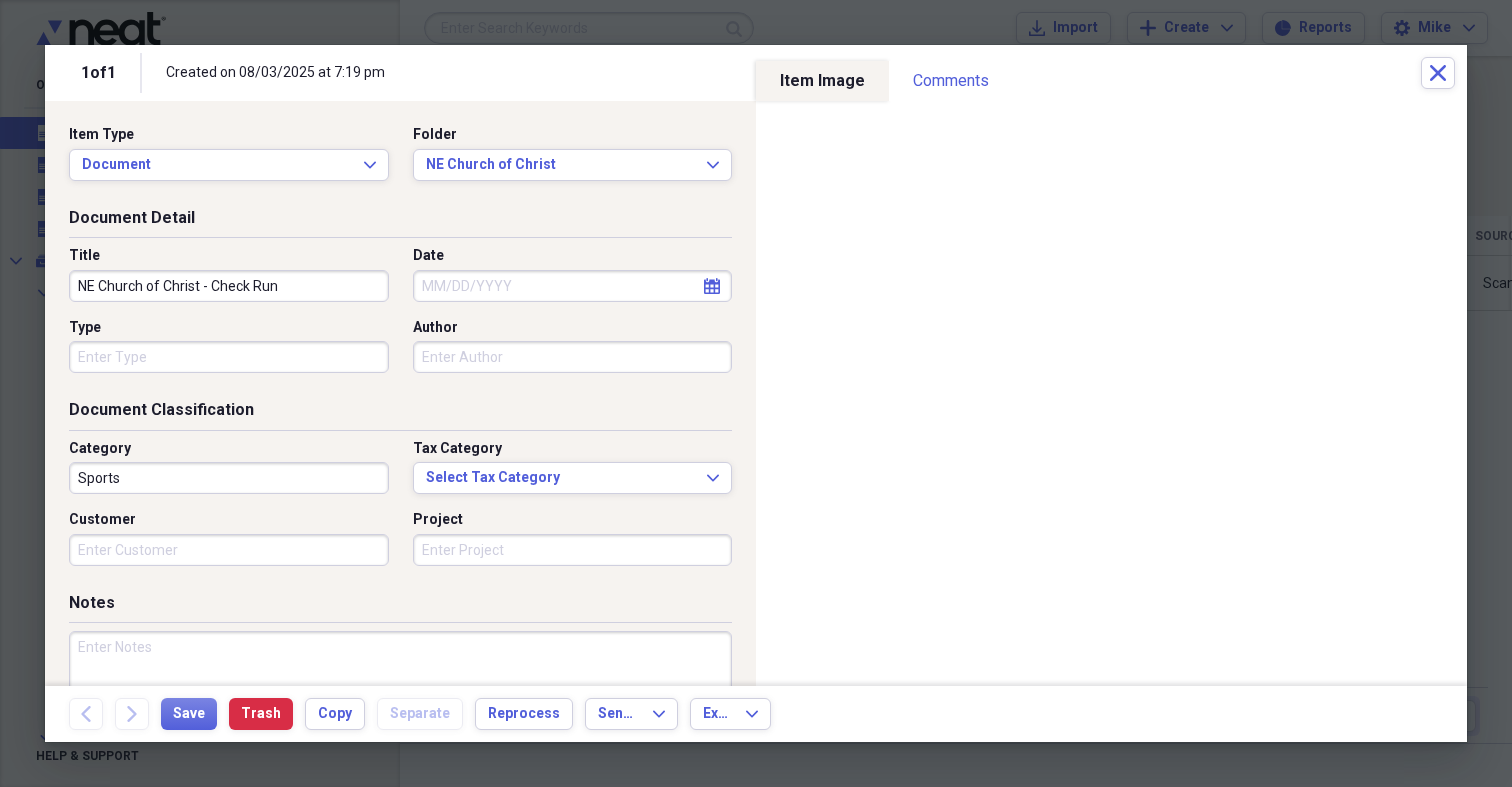 type on "NE Church of Christ - Check Run" 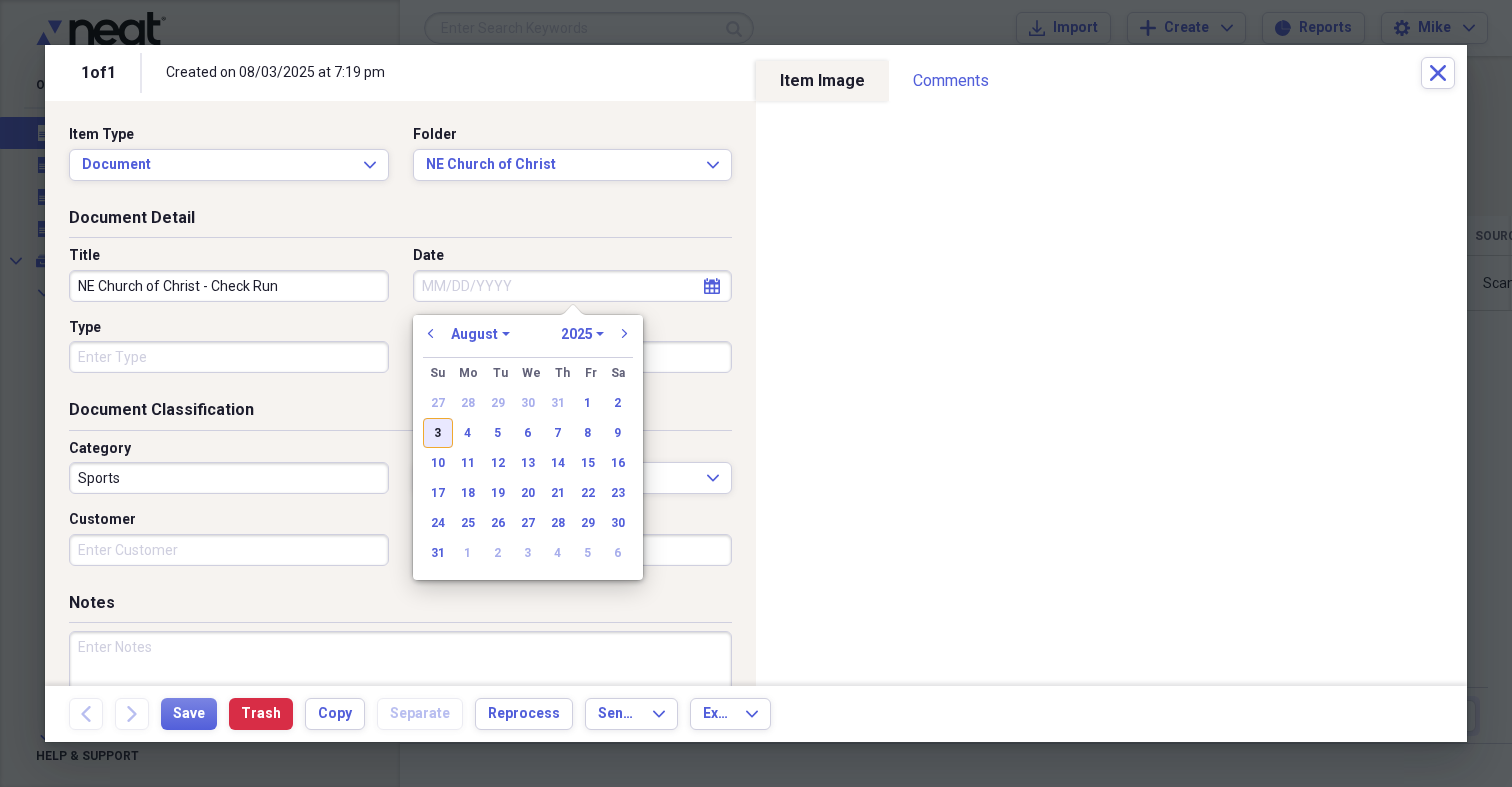 click on "3" at bounding box center [438, 433] 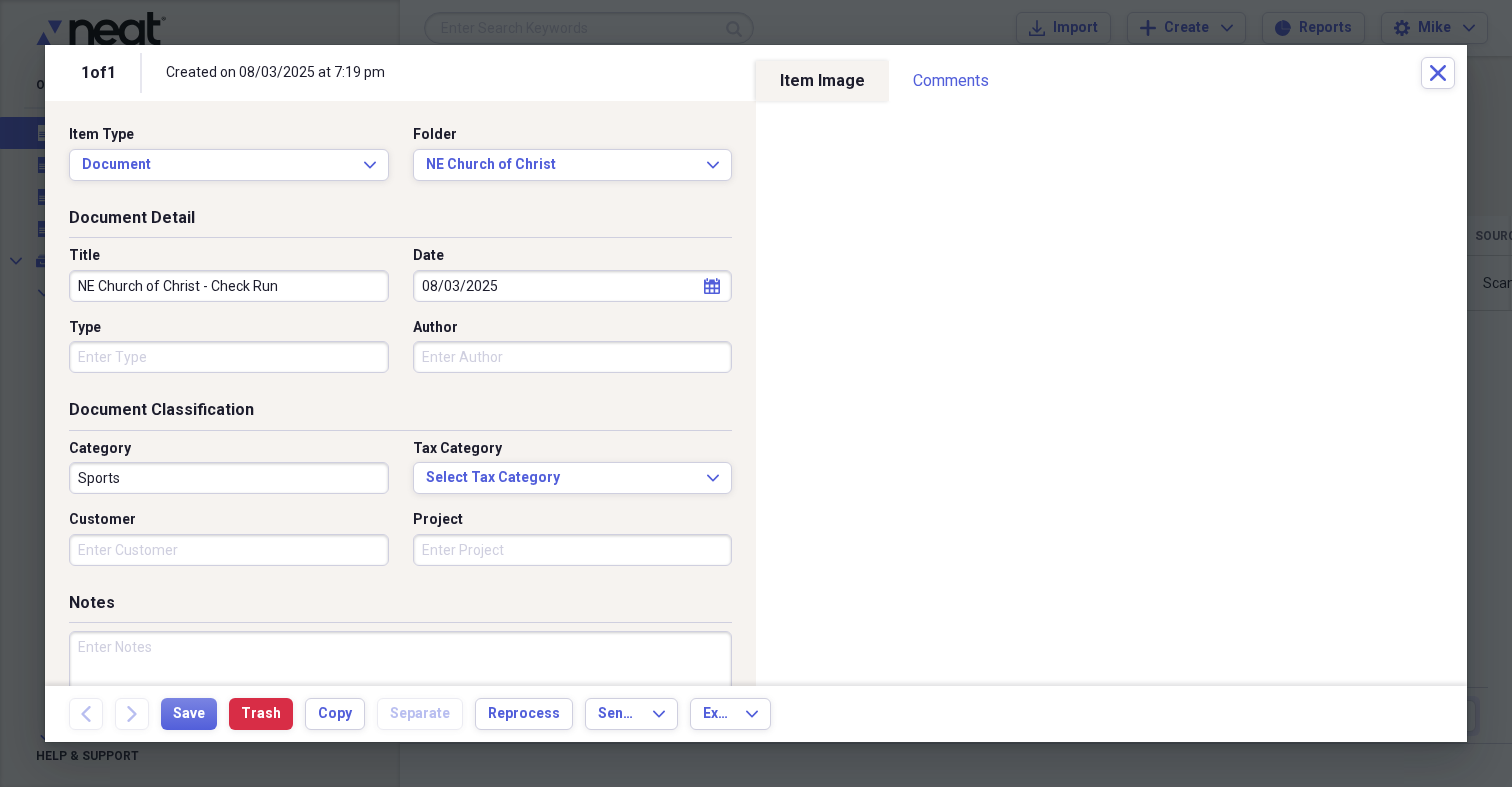 click on "Type" at bounding box center [229, 357] 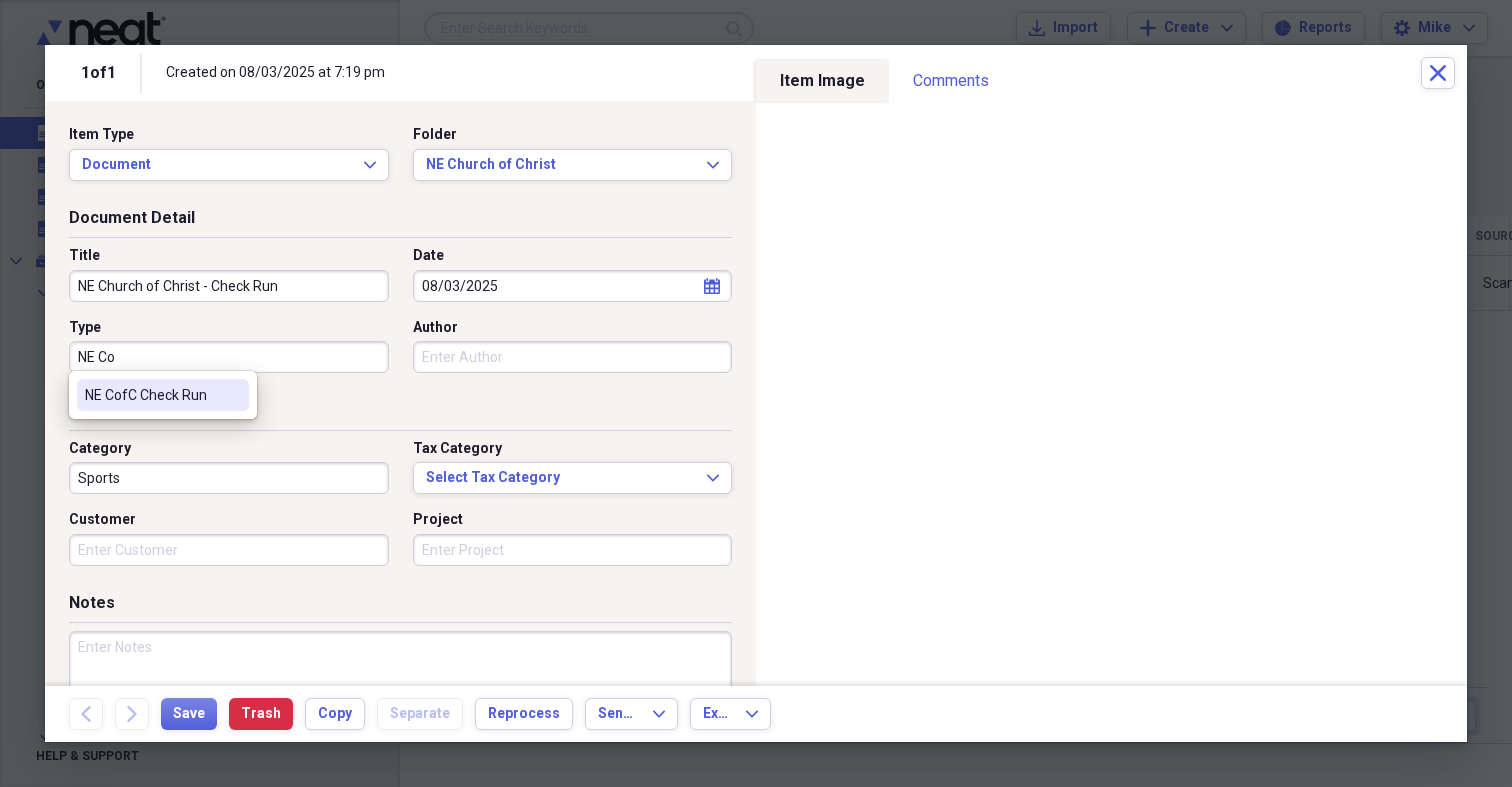 click on "NE CofC Check Run" at bounding box center [151, 395] 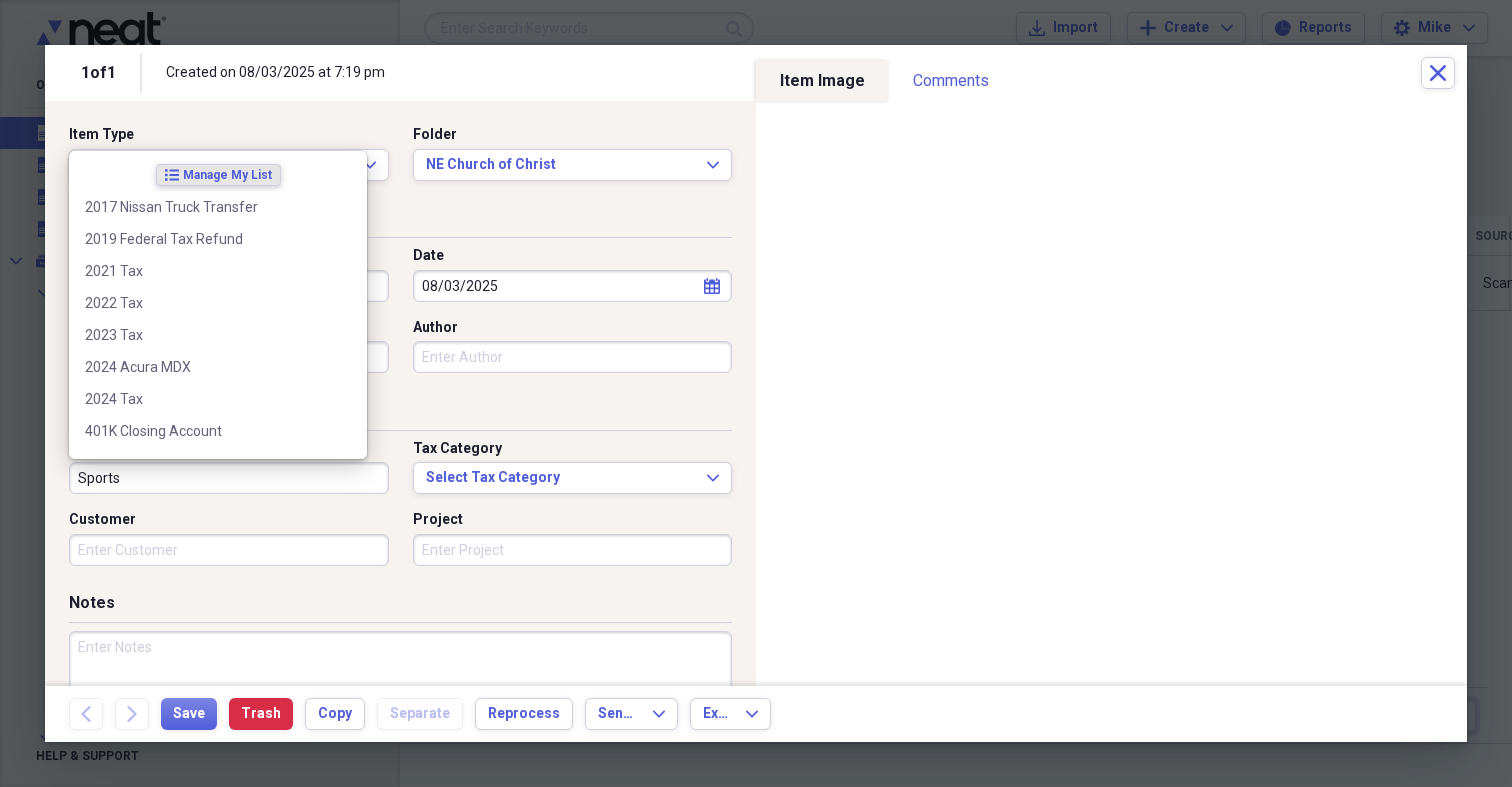 click on "Sports" at bounding box center [229, 478] 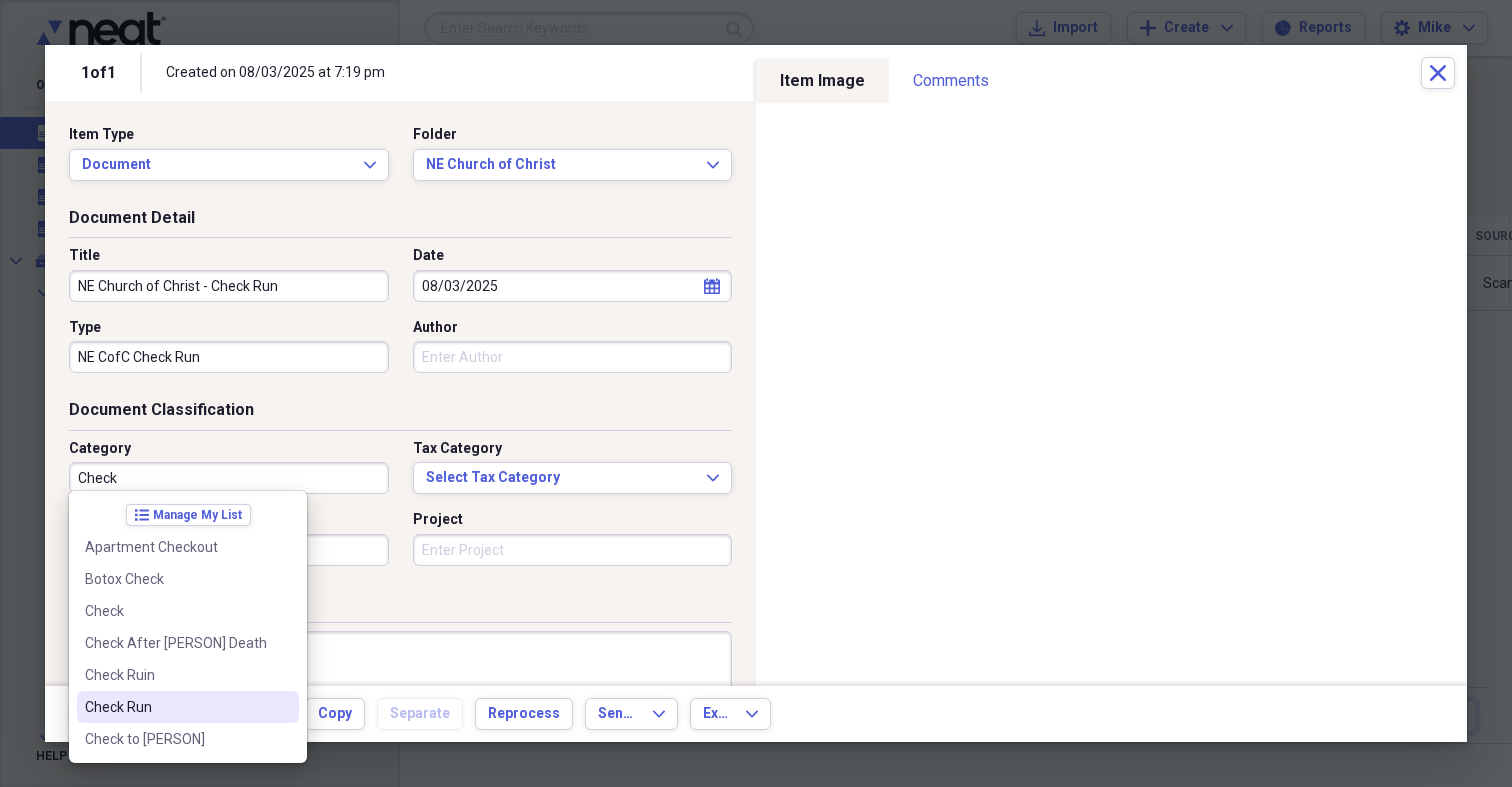 click on "Check Run" at bounding box center [176, 707] 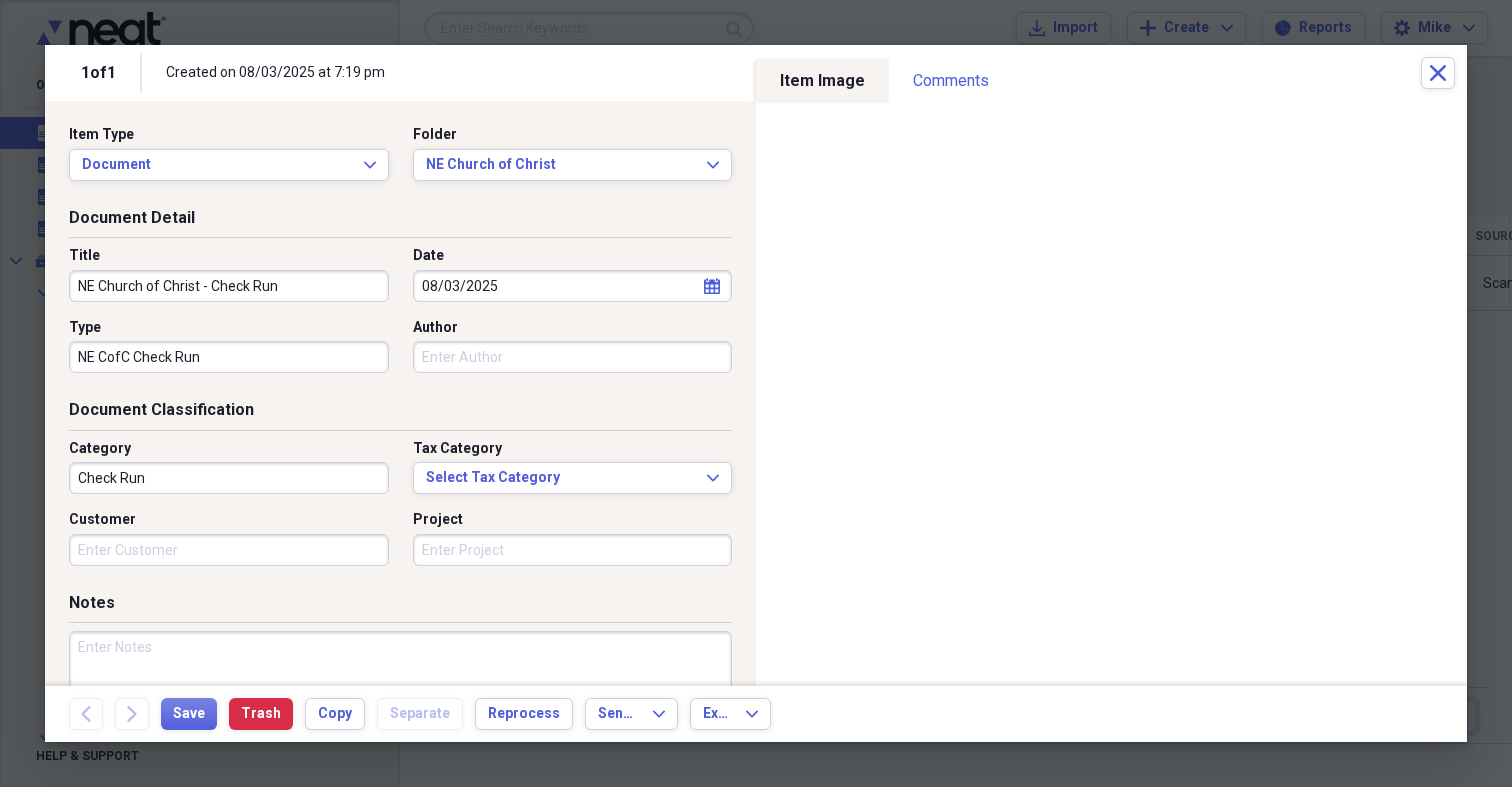 click on "Customer" at bounding box center (229, 550) 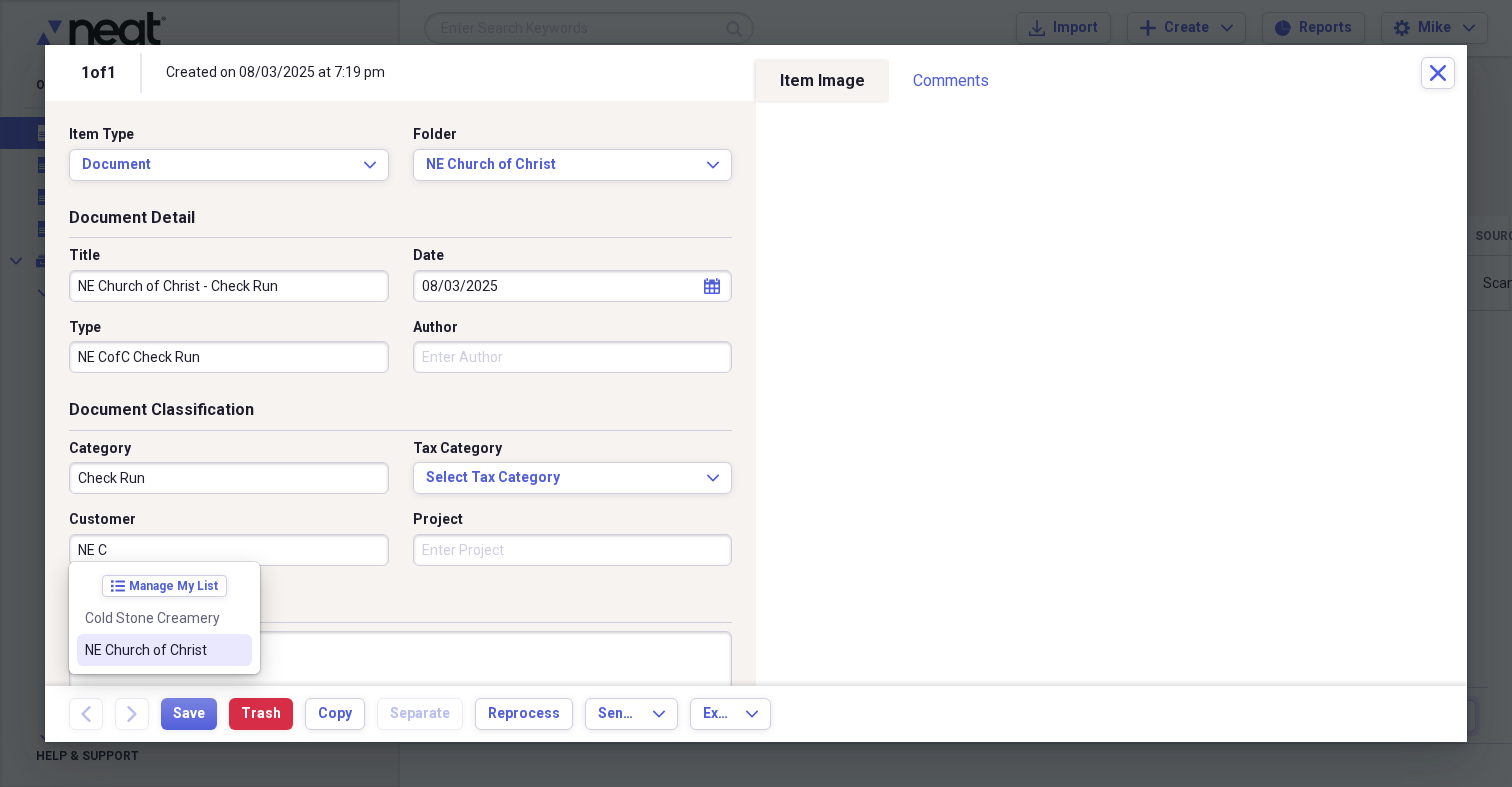click on "NE Church of Christ" at bounding box center (152, 650) 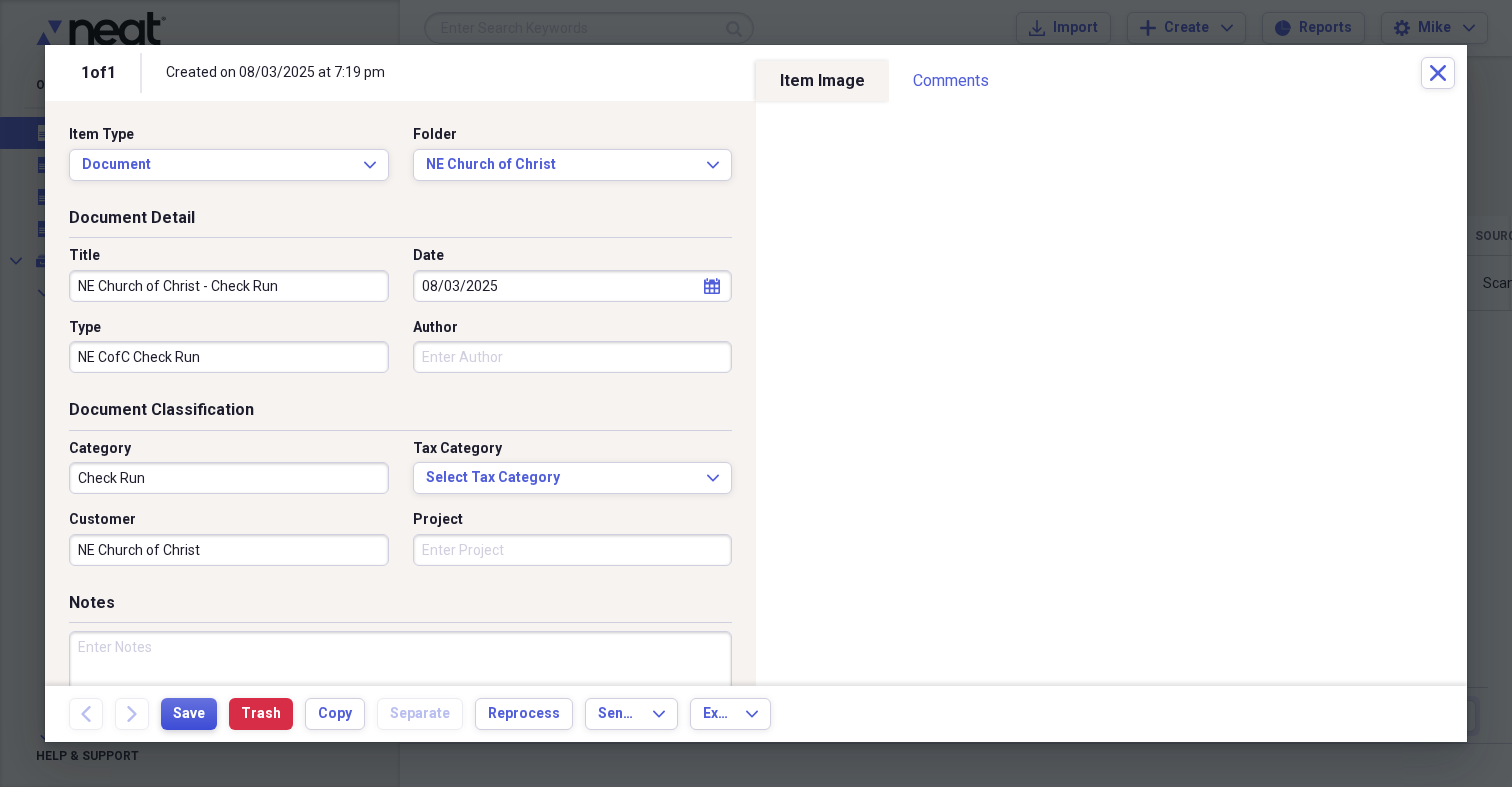 click on "Save" at bounding box center (189, 714) 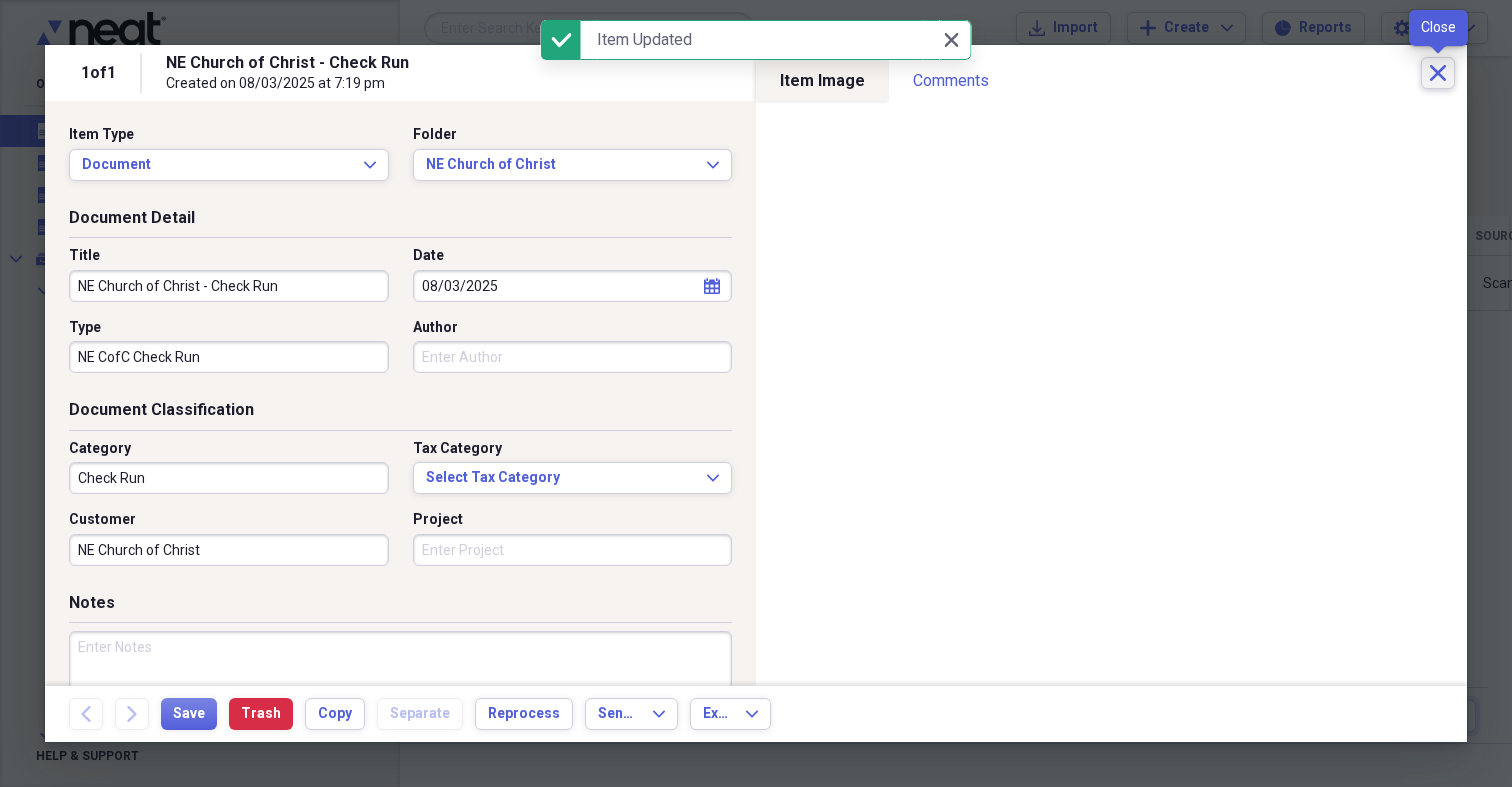 click on "Close" 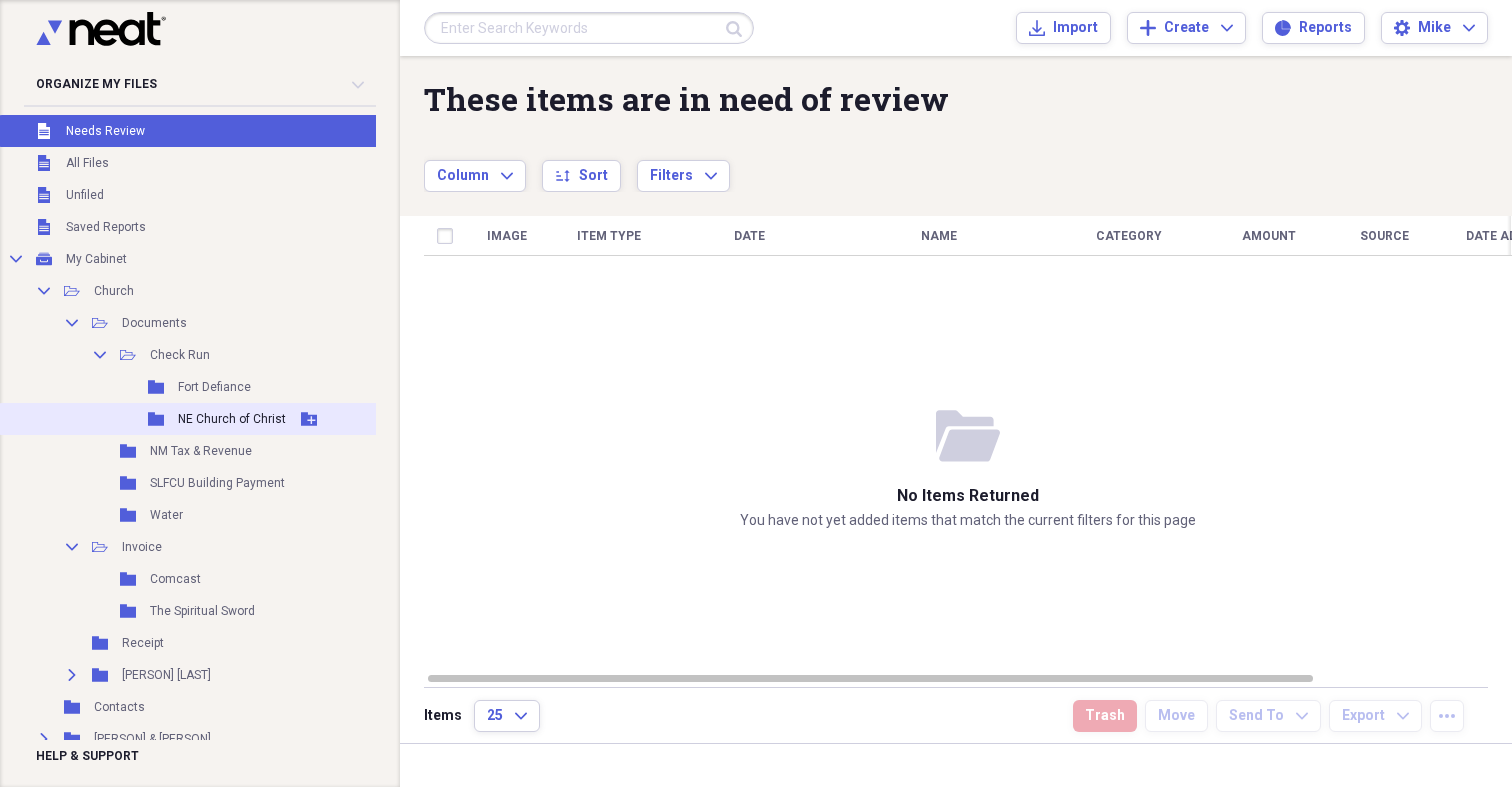 click on "NE Church of Christ" at bounding box center (232, 419) 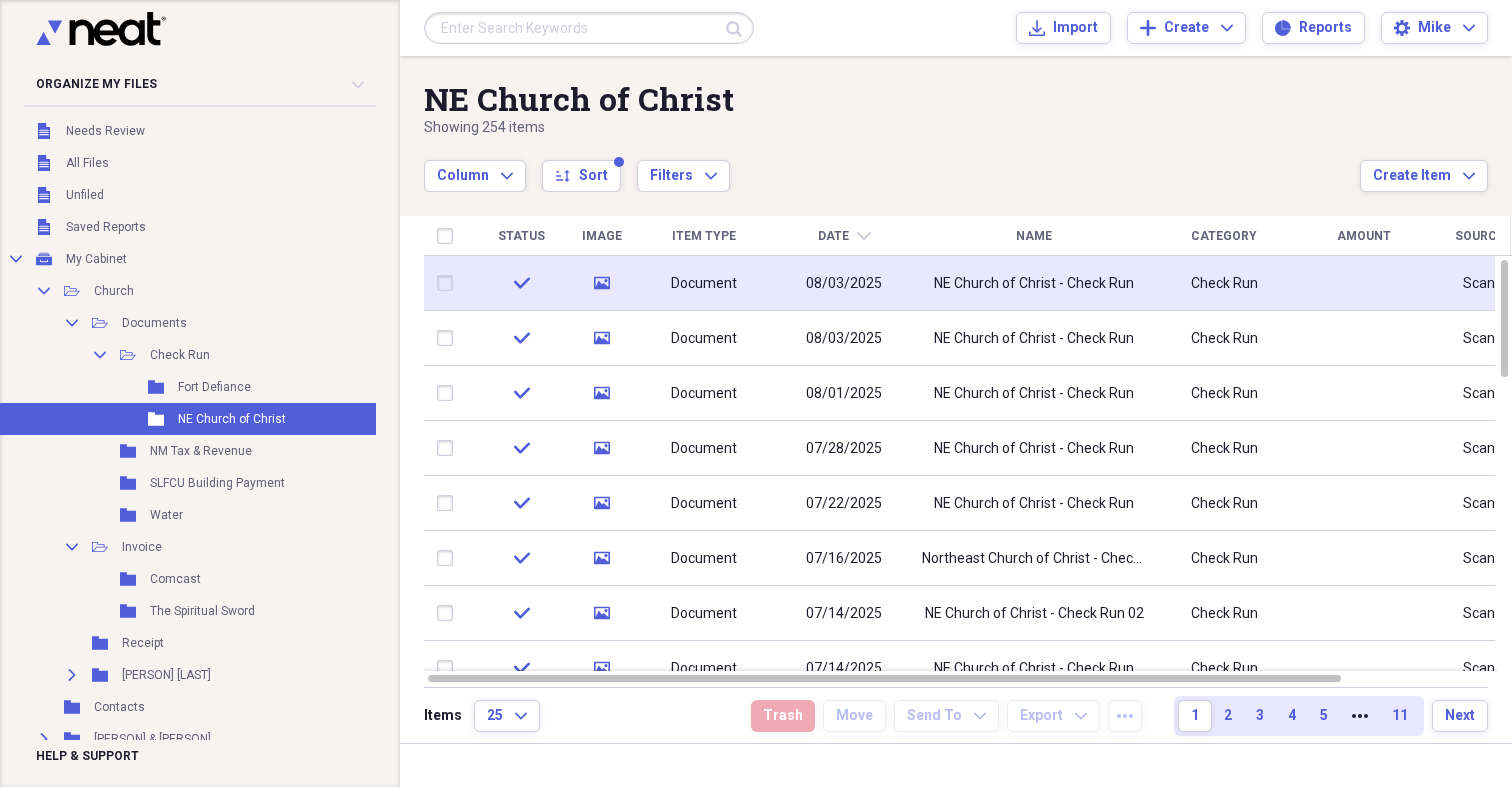 click at bounding box center (449, 283) 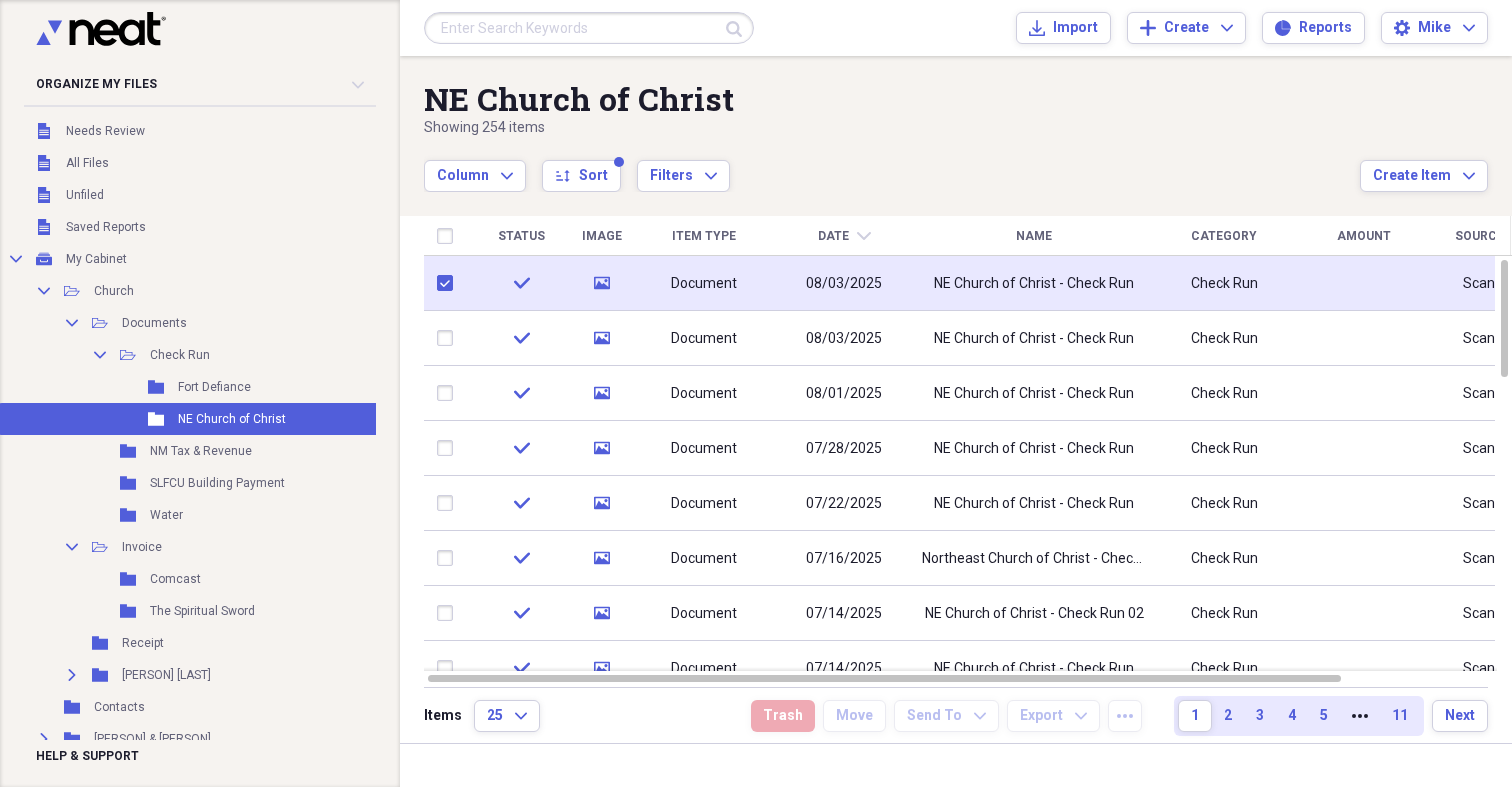 checkbox on "true" 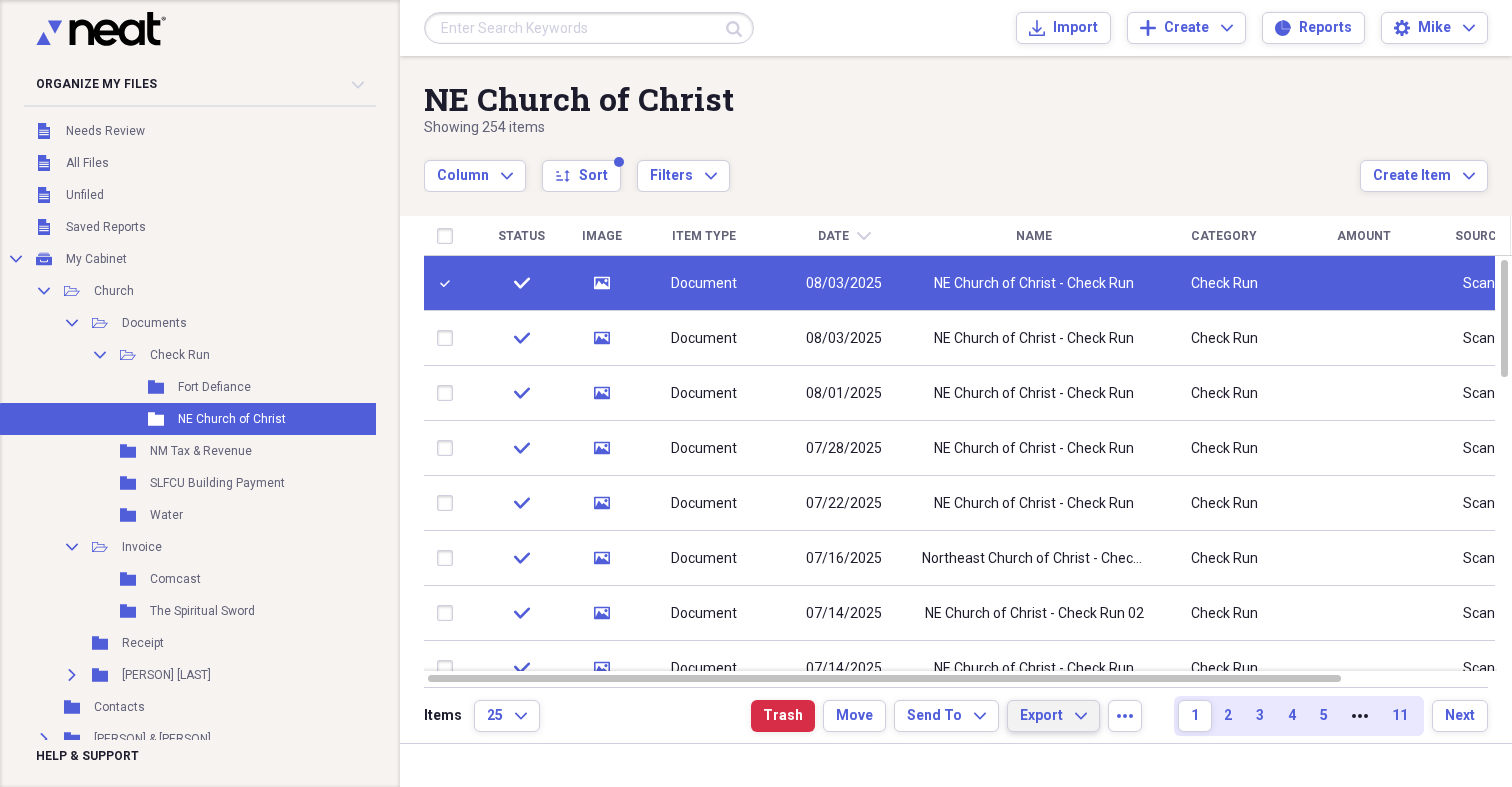 click on "Export" at bounding box center (1041, 716) 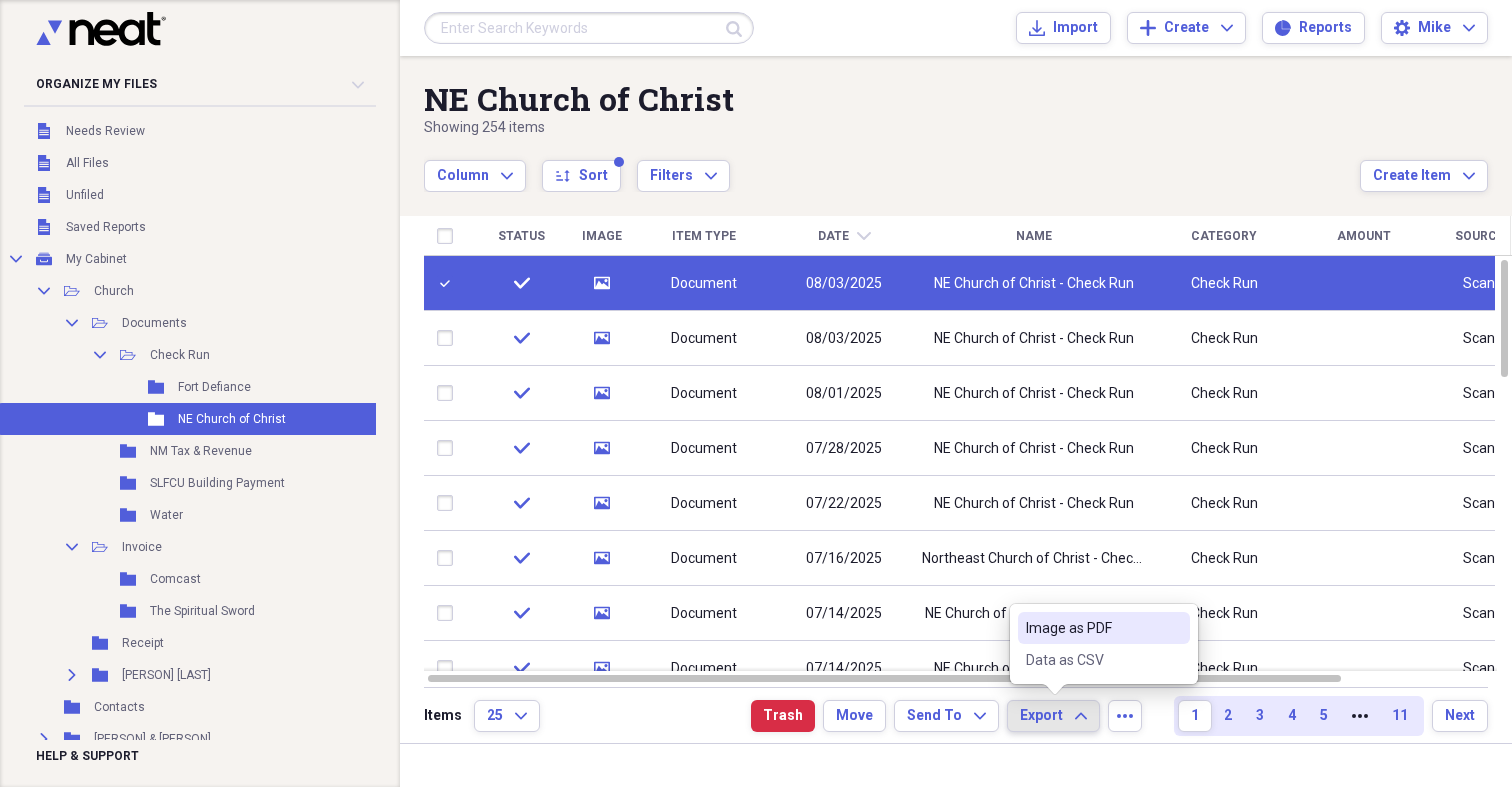 click on "Image as PDF" at bounding box center (1092, 628) 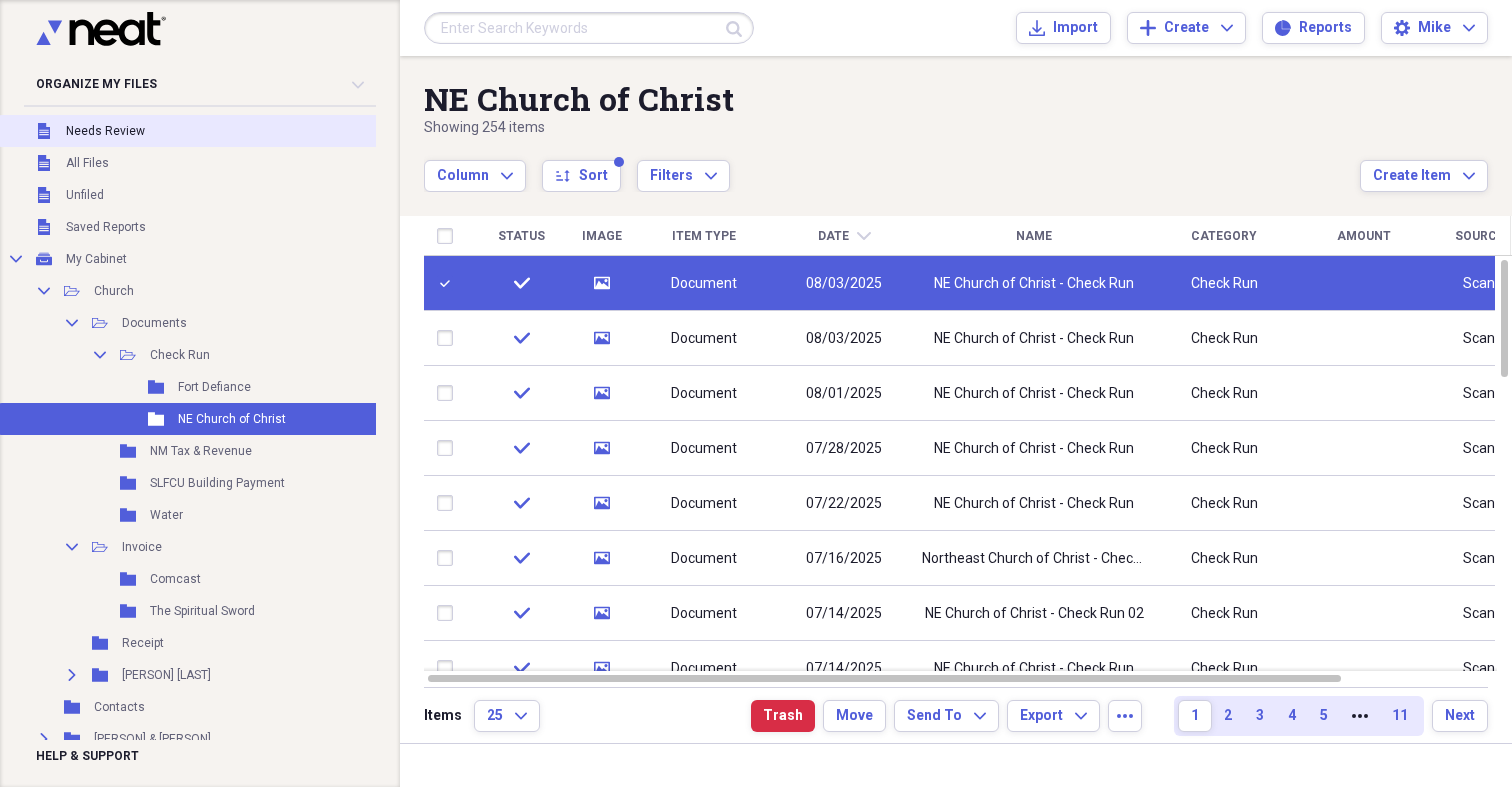 click on "Unfiled Needs Review" at bounding box center [221, 131] 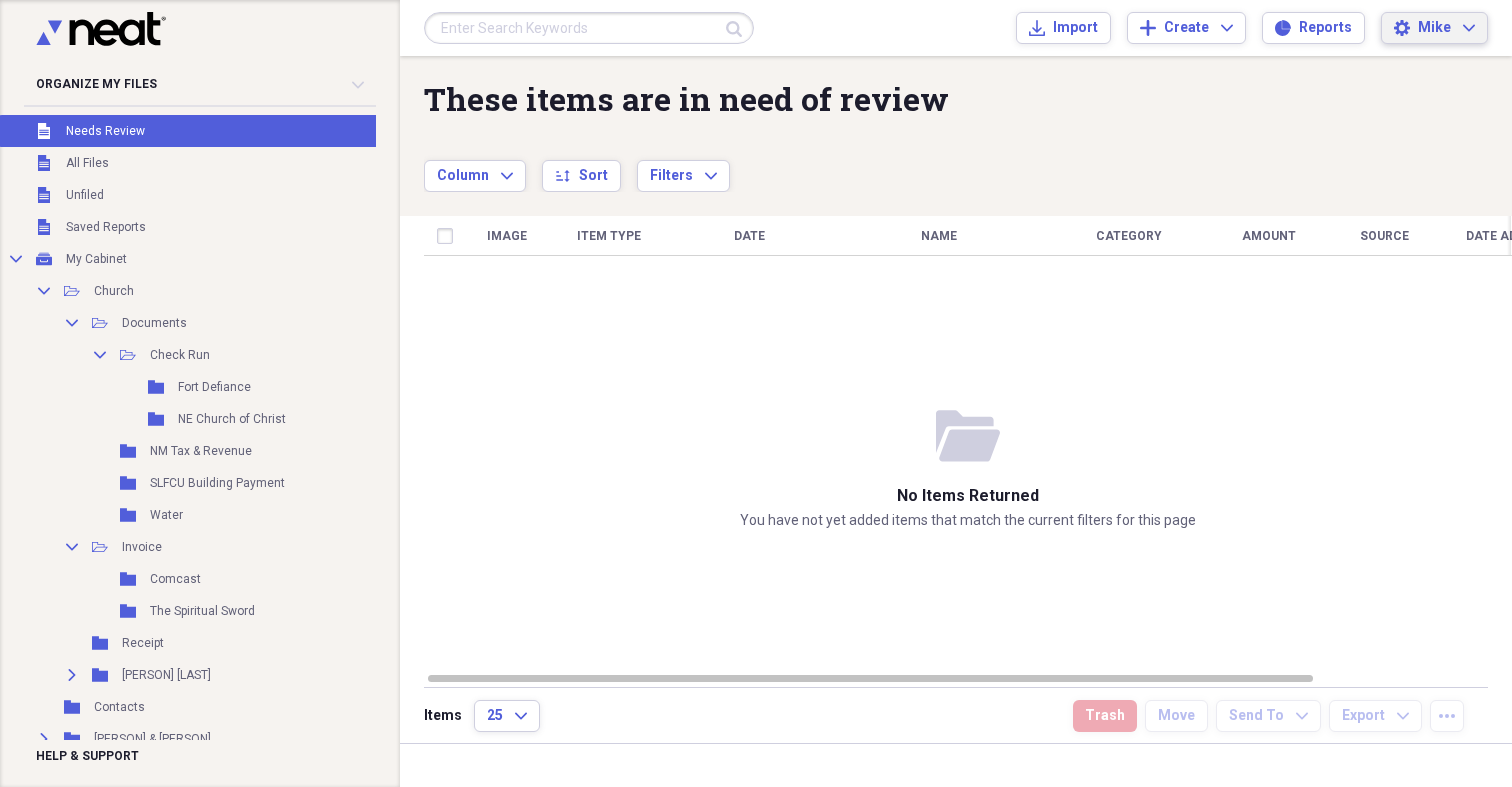 click on "Mike" at bounding box center [1434, 28] 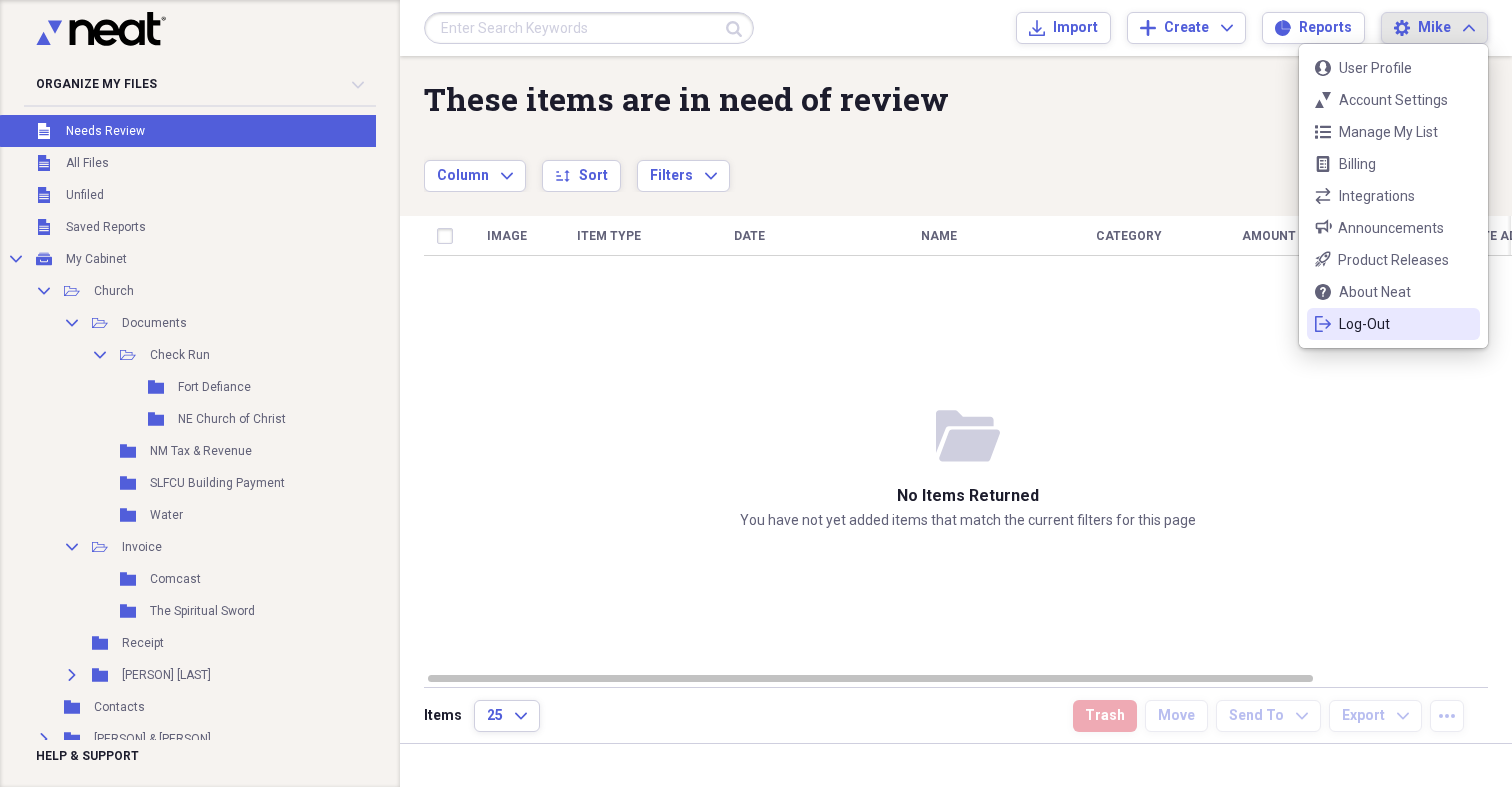 click on "Log-Out" at bounding box center [1393, 324] 